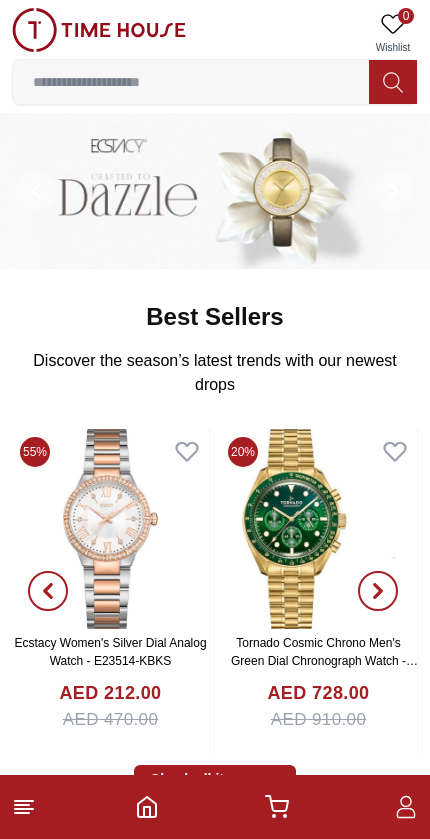 scroll, scrollTop: 0, scrollLeft: 0, axis: both 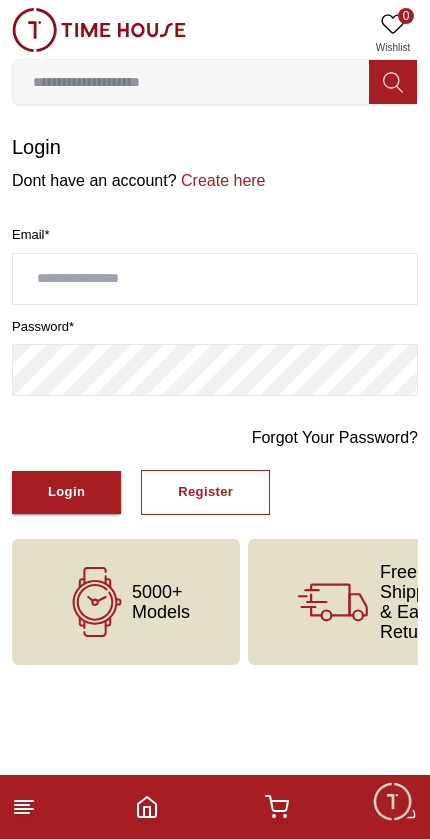 click on "Register" at bounding box center (205, 492) 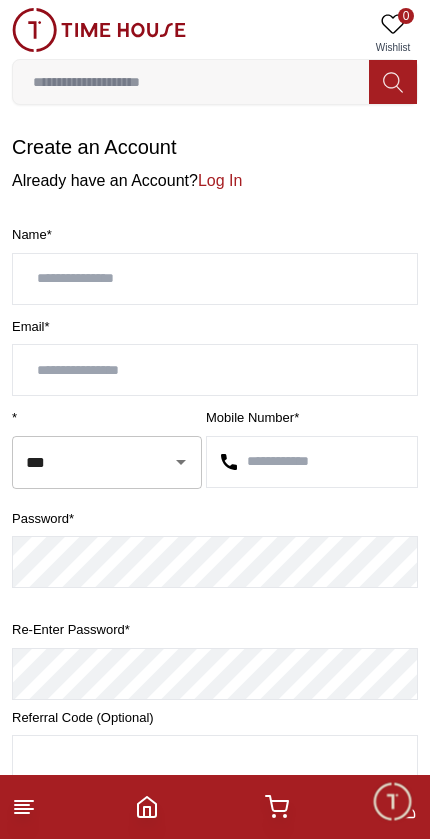 scroll, scrollTop: 0, scrollLeft: 0, axis: both 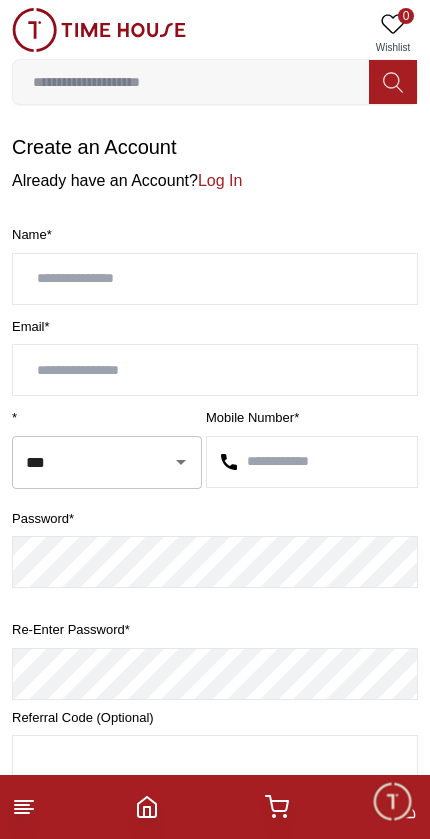 click at bounding box center (215, 279) 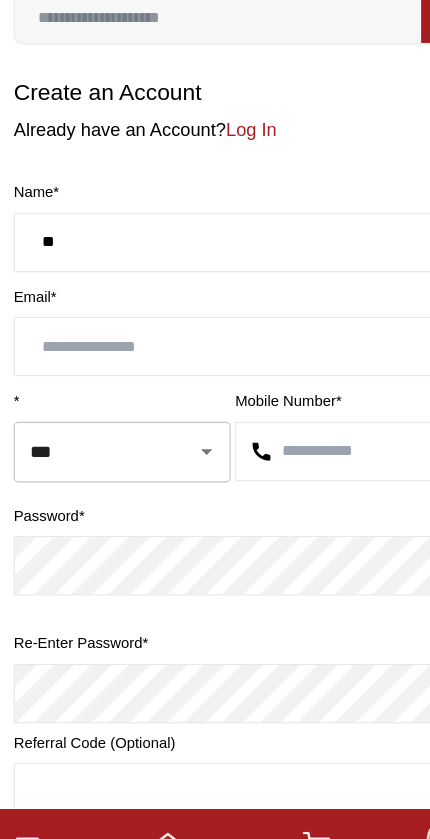 type on "*" 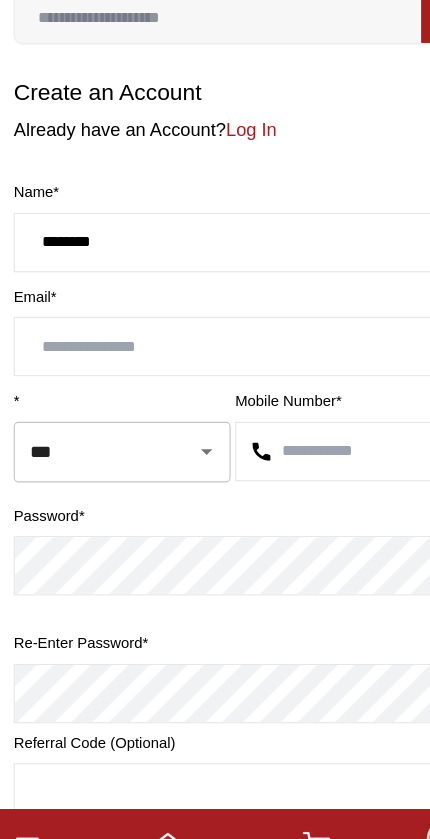 type on "********" 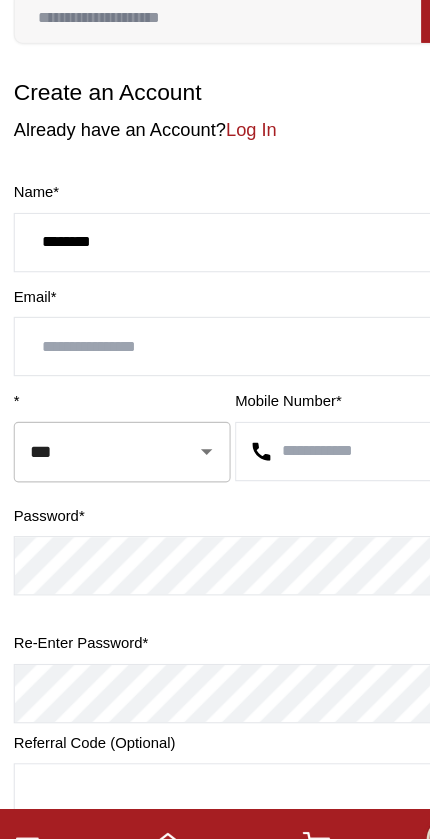 click at bounding box center [215, 370] 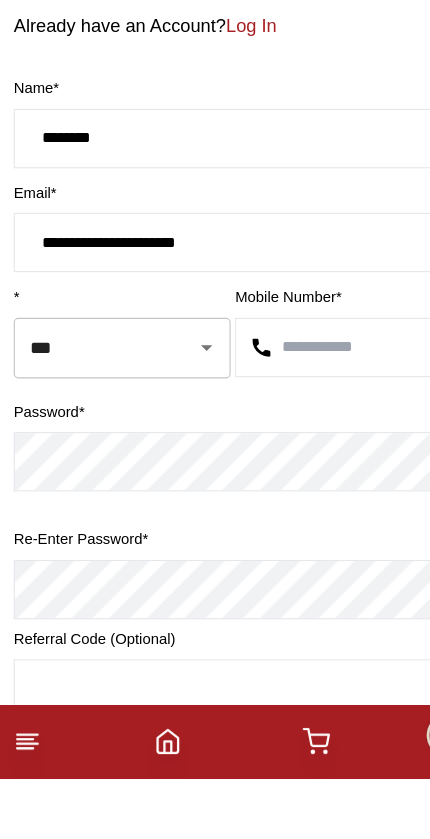 click at bounding box center [167, 462] 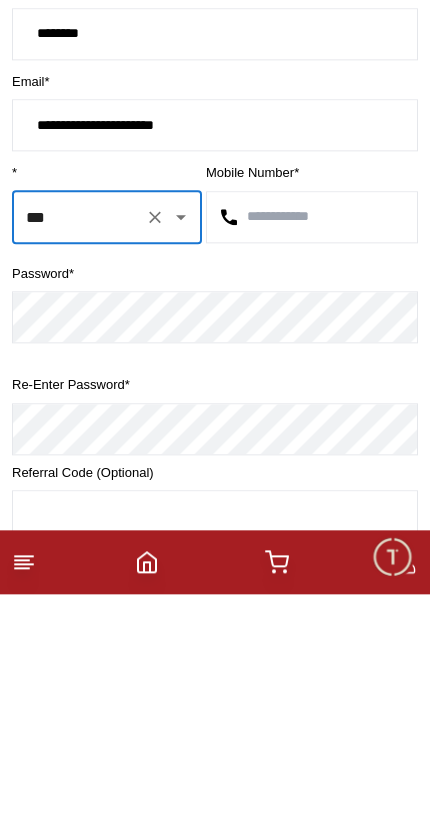click 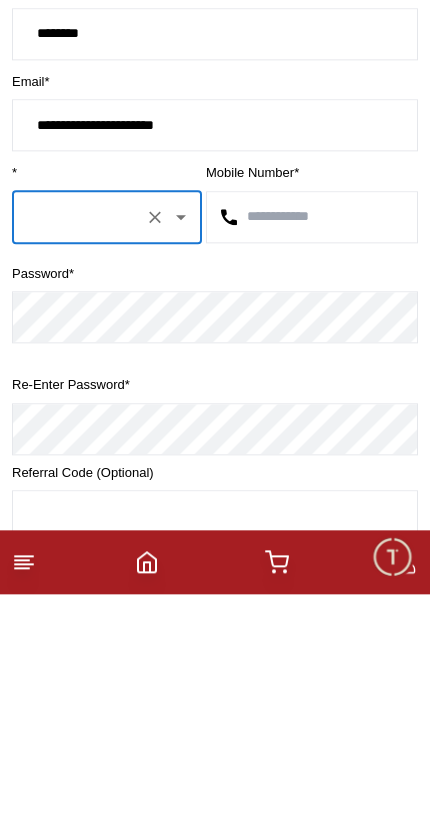click 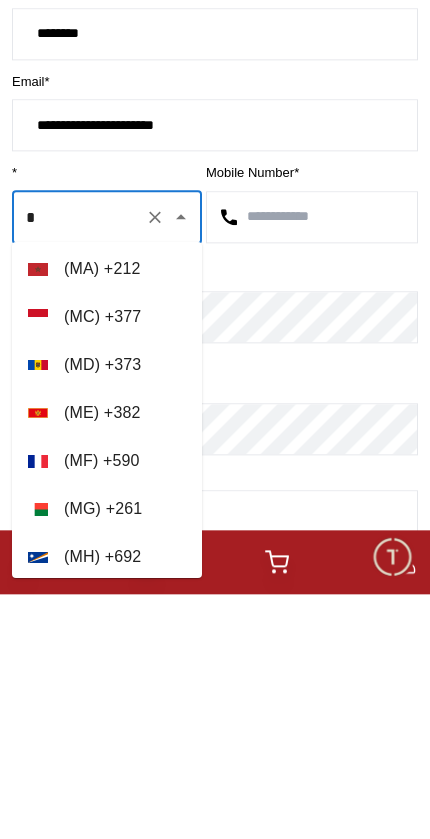 scroll, scrollTop: 8, scrollLeft: 0, axis: vertical 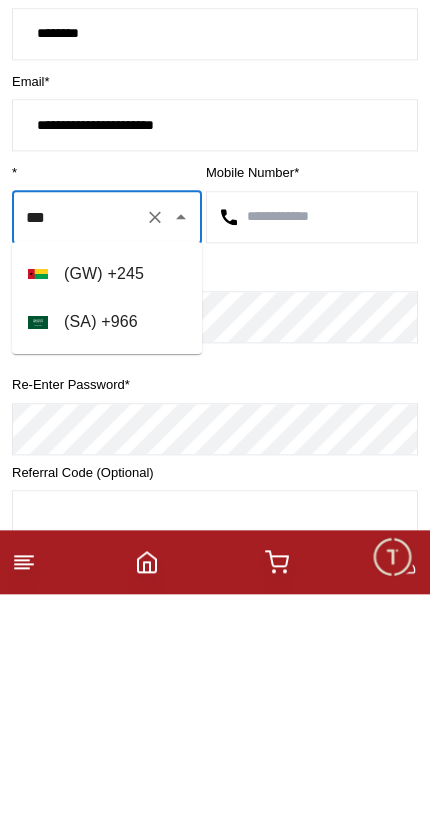 click on "( SA ) + 966" at bounding box center [107, 567] 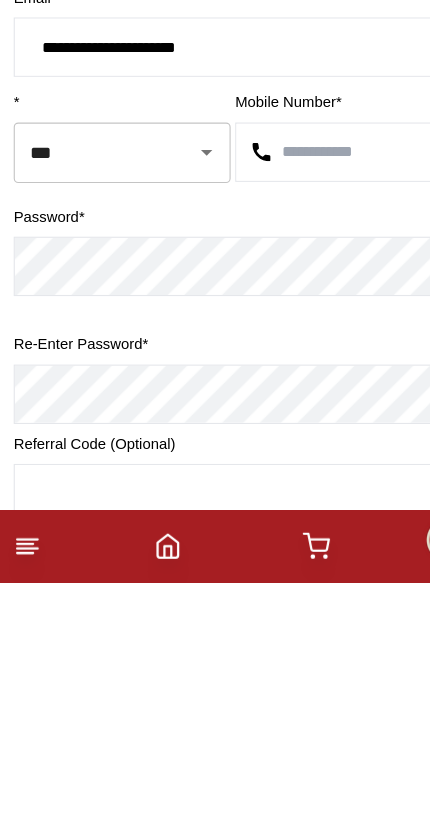 click at bounding box center (312, 462) 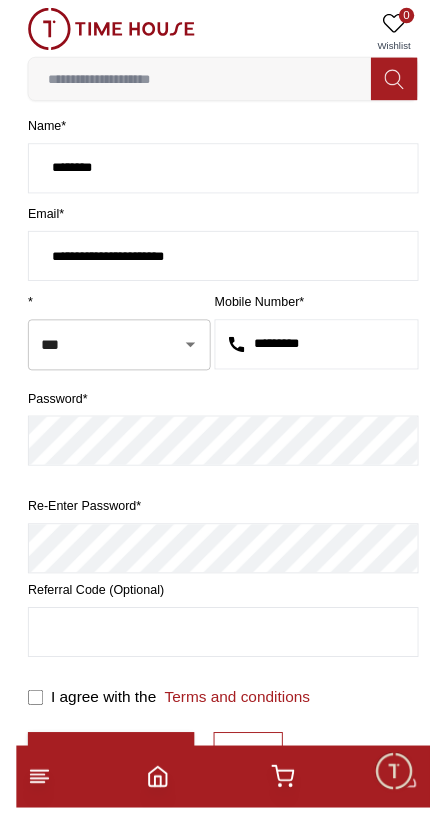 scroll, scrollTop: 60, scrollLeft: 0, axis: vertical 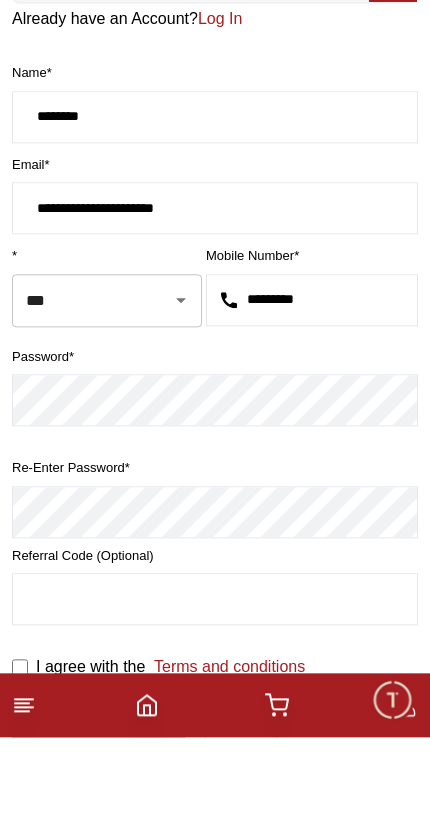 type on "*********" 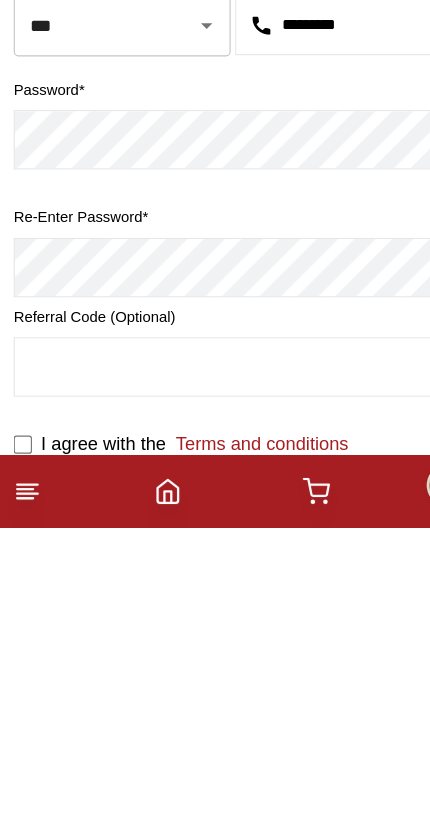 scroll, scrollTop: 295, scrollLeft: 0, axis: vertical 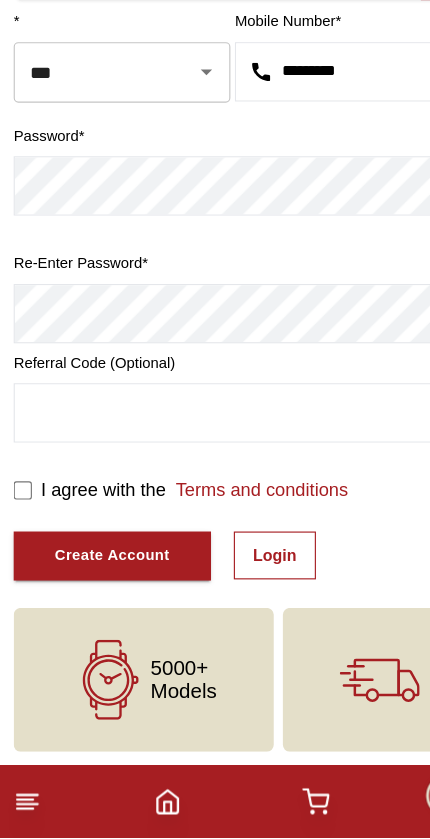 click at bounding box center [215, 466] 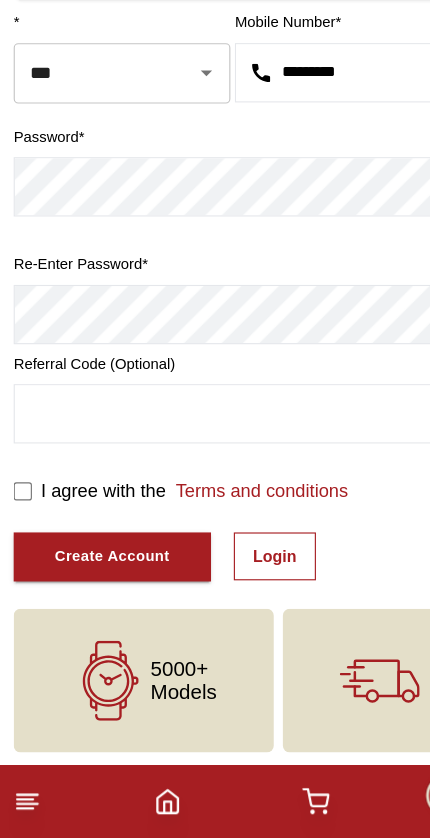 scroll, scrollTop: 295, scrollLeft: 0, axis: vertical 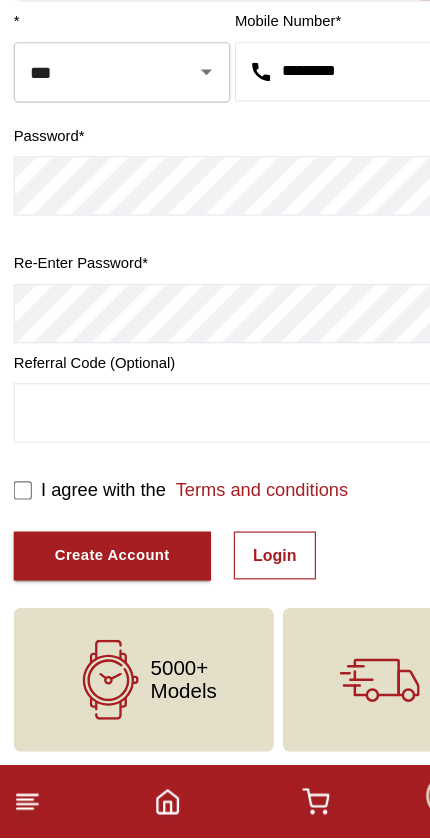 click on "Create Account" at bounding box center (98, 591) 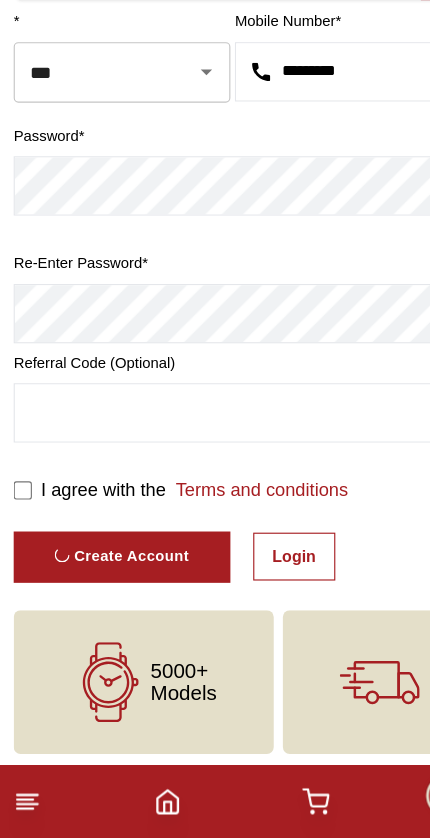 scroll, scrollTop: 0, scrollLeft: 0, axis: both 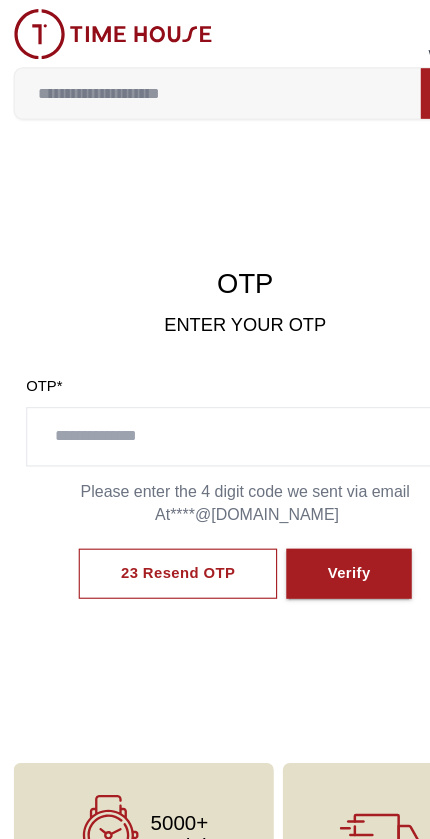 click at bounding box center (215, 383) 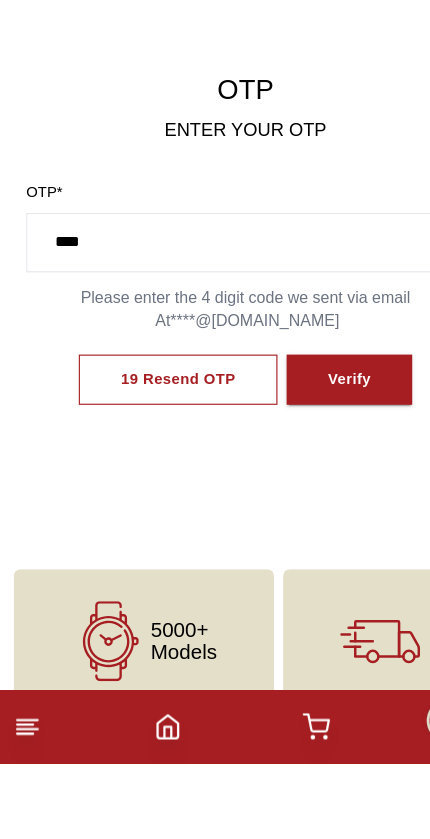 type on "****" 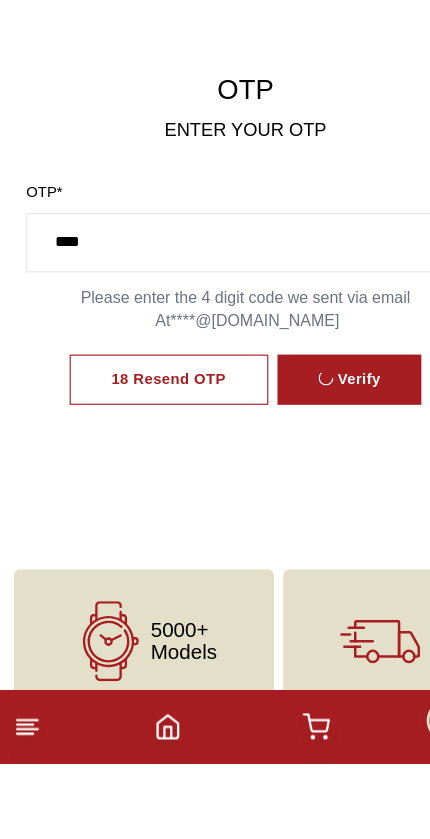 scroll, scrollTop: 35, scrollLeft: 0, axis: vertical 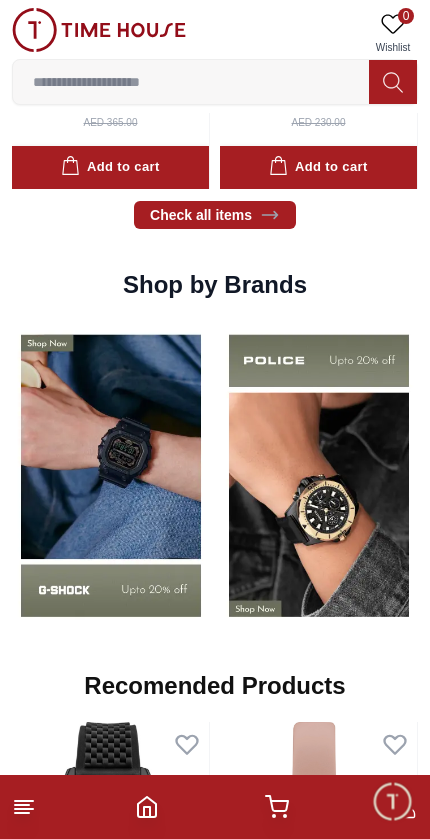 click at bounding box center (319, 475) 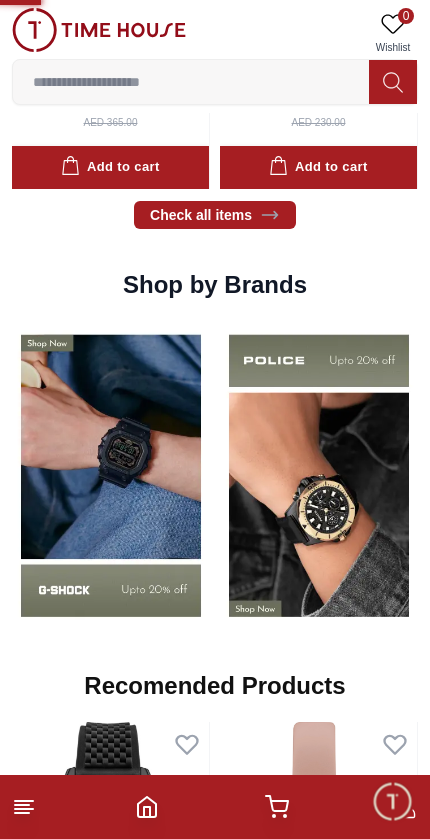 scroll, scrollTop: 0, scrollLeft: 0, axis: both 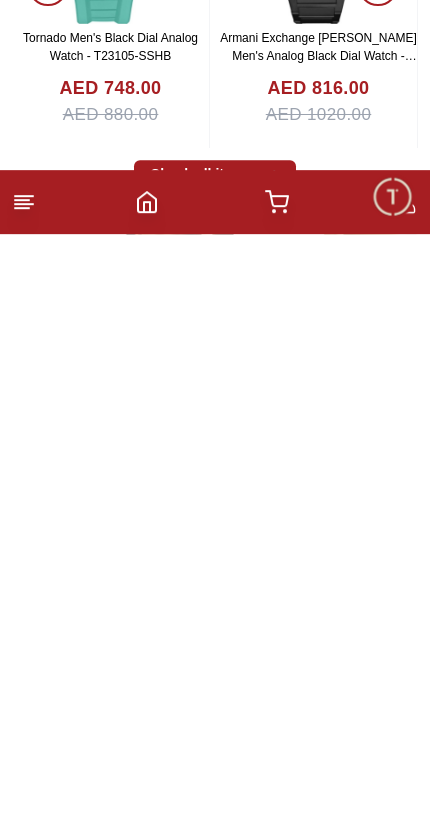 click on "100% Genuine products with International Warranty Shop From [GEOGRAPHIC_DATA] | العربية |  Currency   | 0 Wishlist Help Our Stores My Account 0 Wishlist My Bag Best Sellers Discover the season’s latest trends with our newest drops View All 55% Ecstacy Women's Silver Dial Analog Watch - E23514-KBKS AED 212.00 AED 470.00 Add to cart 20% Tornado Cosmic Chrono Men's Green Dial Chronograph Watch - T22103-GBGH AED 728.00 AED 910.00 Add to cart 20% Tornado Aurora Nova Men's Black Dial Multi Function Watch - T23104-SBSBK AED 632.00 AED 790.00 Add to cart POLICE Men's Analog Black Dial Watch - PEWGD0022601 AED 1125.00 Add to cart 15% Tornado Men's Black Dial Analog Watch - T23105-SSHB AED 748.00 AED 880.00 Add to cart 20% Armani Exchange [PERSON_NAME] Men's Analog Black Dial Watch - AX2812 AED 816.00 AED 1020.00 Add to cart 20% DUCATI PODIO Men's Black Dial Analog Watch - DTWGB0000401 AED 550.00 AED 688.00 Add to cart 20% G-SHOCK Men's Digital Black Dial Watch - GBD-200-1DR AED 660.00 AED 825.00 Add to cart 15% 20%" at bounding box center [215, 2681] 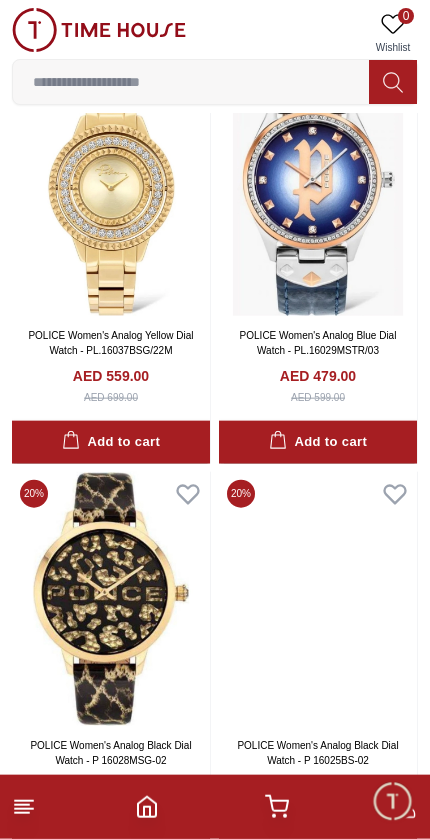 scroll, scrollTop: 1435, scrollLeft: 0, axis: vertical 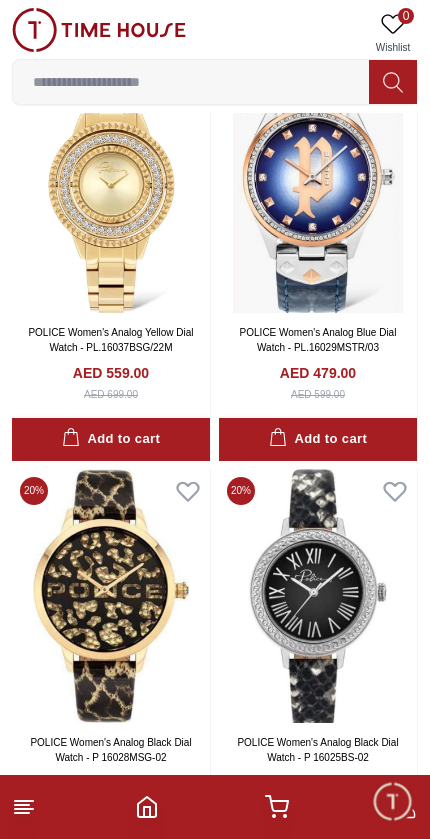 click at bounding box center [215, 807] 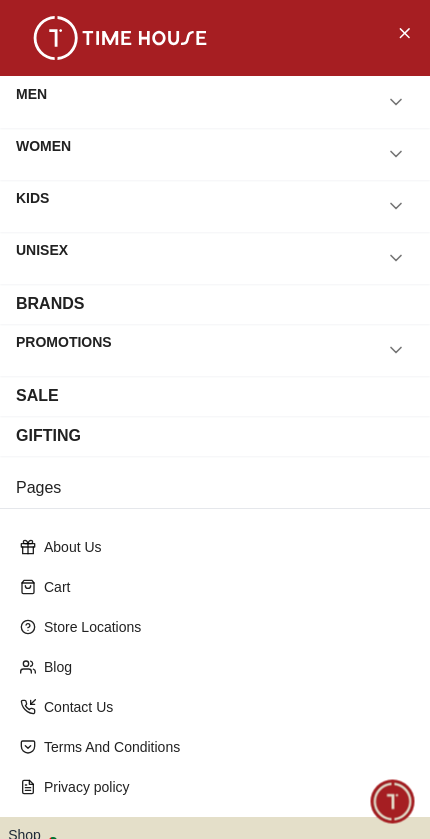 click 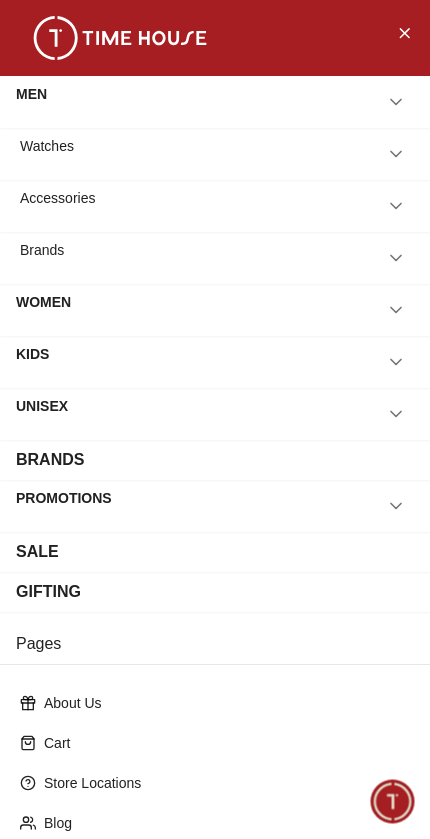 click at bounding box center [396, 154] 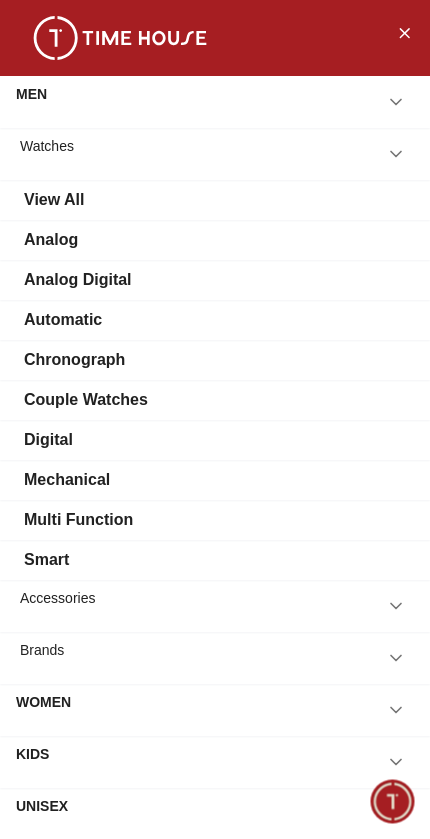 click on "View All" at bounding box center [215, 200] 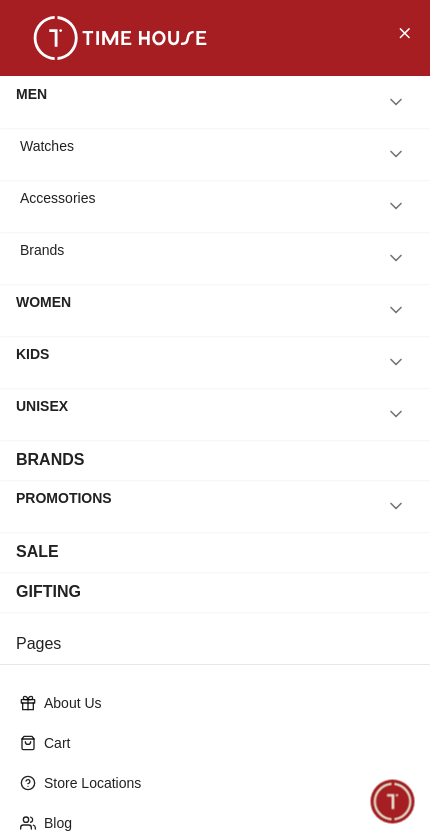 click at bounding box center [404, 32] 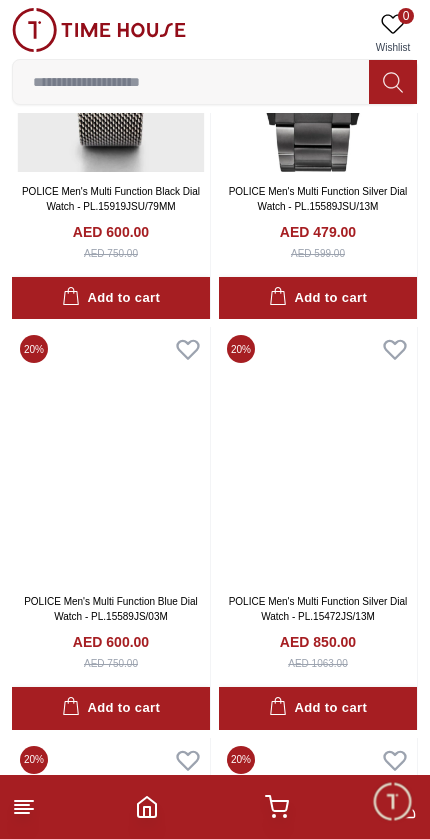 scroll, scrollTop: 3630, scrollLeft: 0, axis: vertical 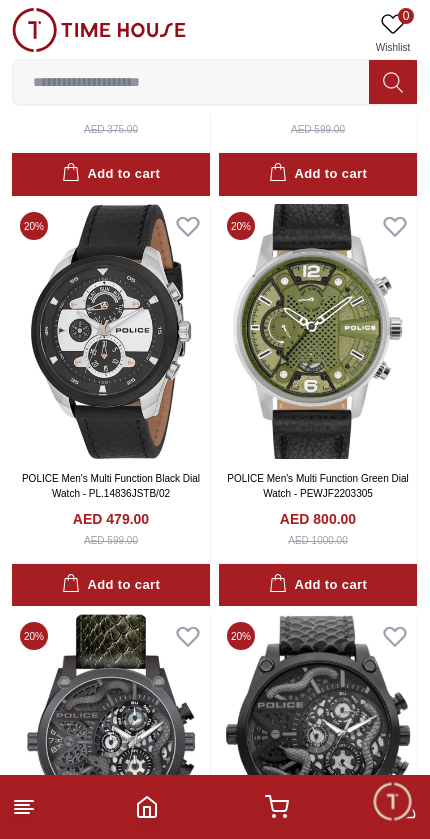 click at bounding box center (111, 331) 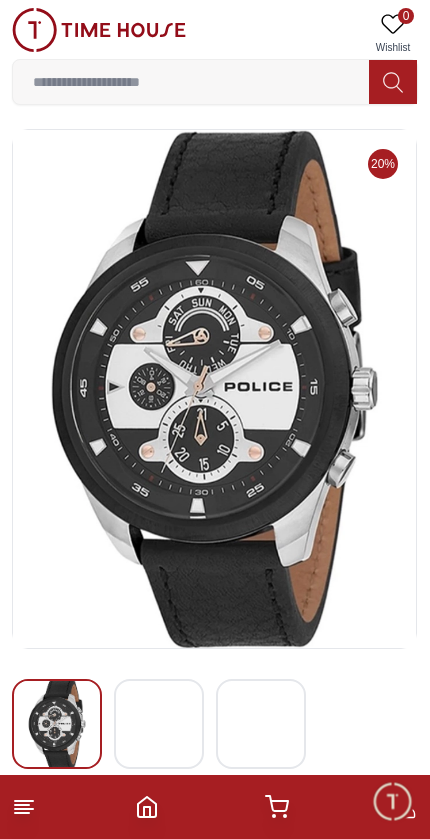 scroll, scrollTop: 0, scrollLeft: 0, axis: both 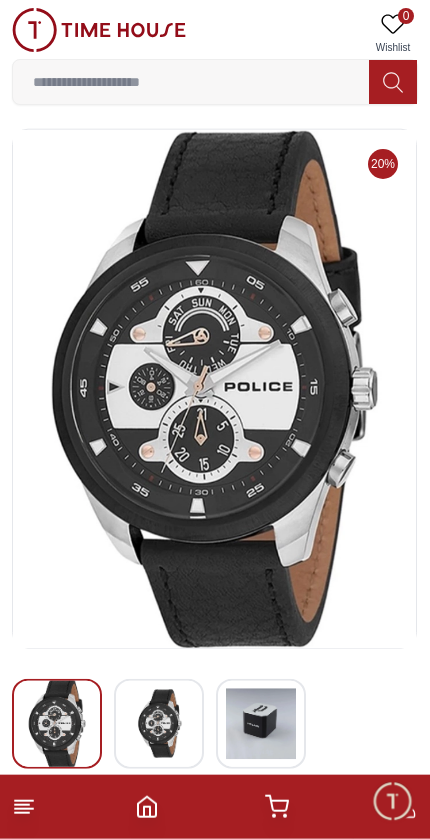 click 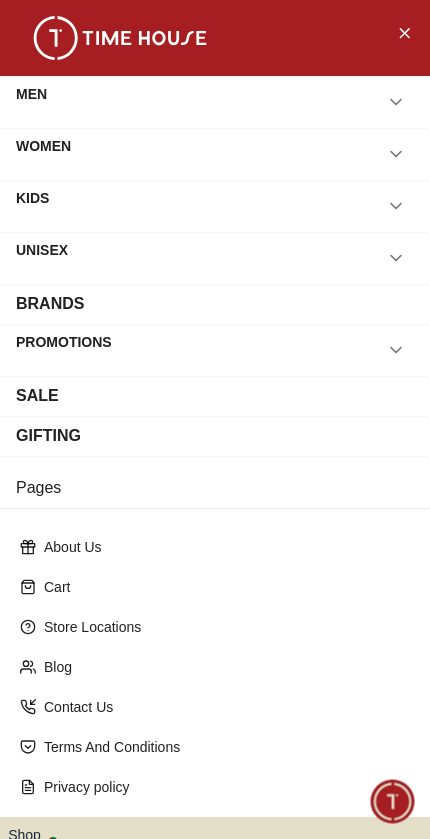 click on "Pages" at bounding box center (215, 488) 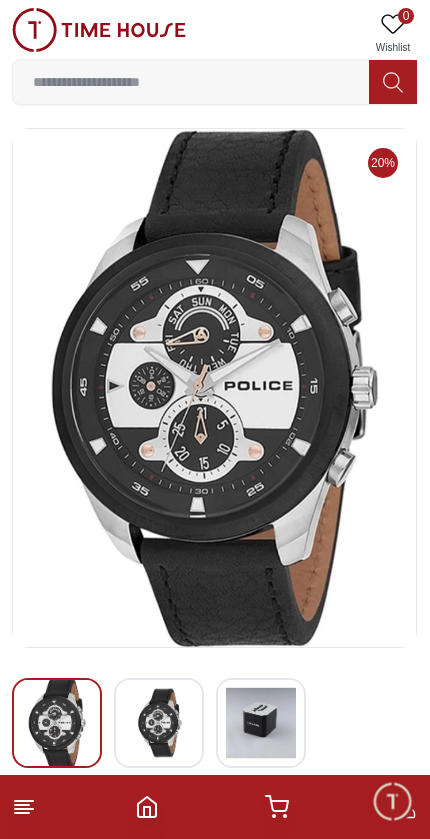 click at bounding box center [392, 801] 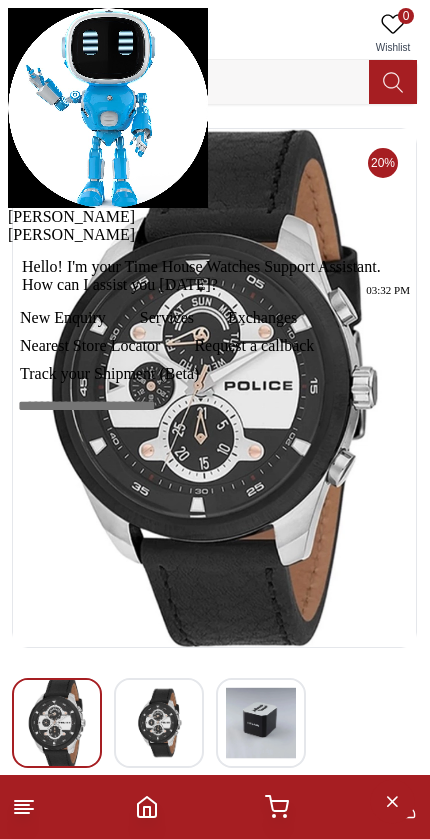 click at bounding box center [8, 226] 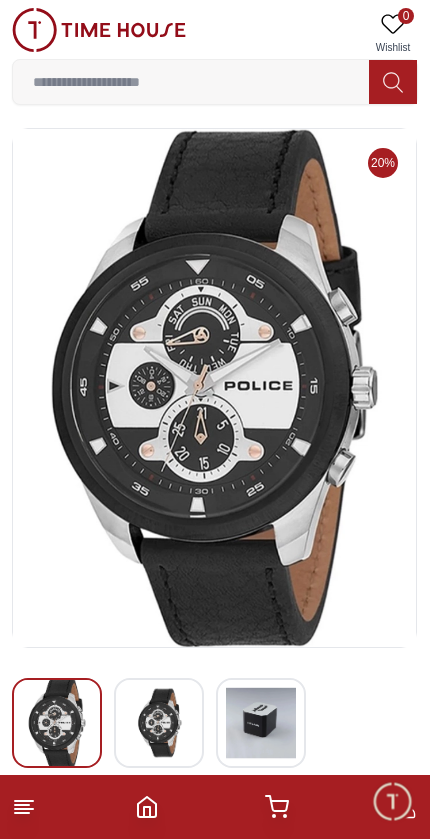 click 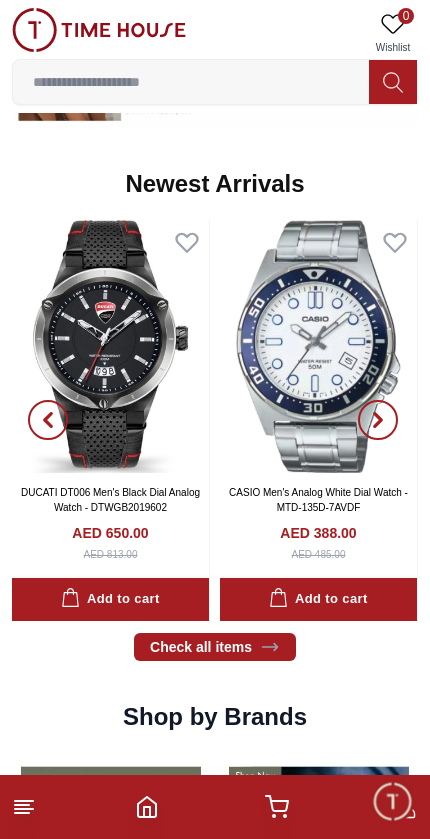 scroll, scrollTop: 839, scrollLeft: 0, axis: vertical 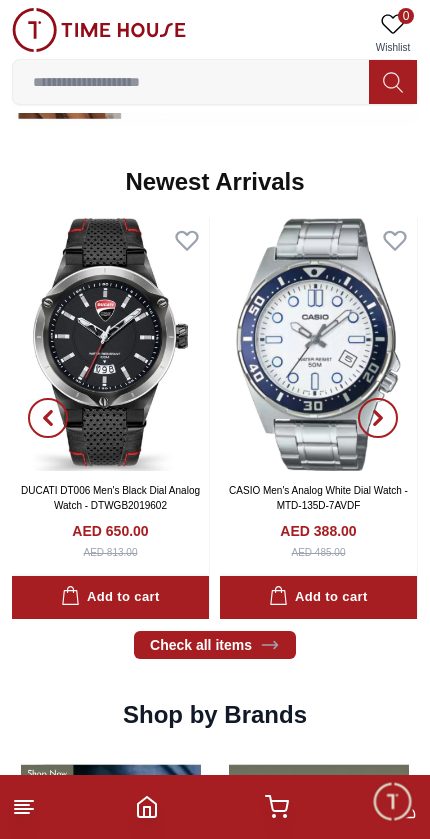 click at bounding box center (110, 344) 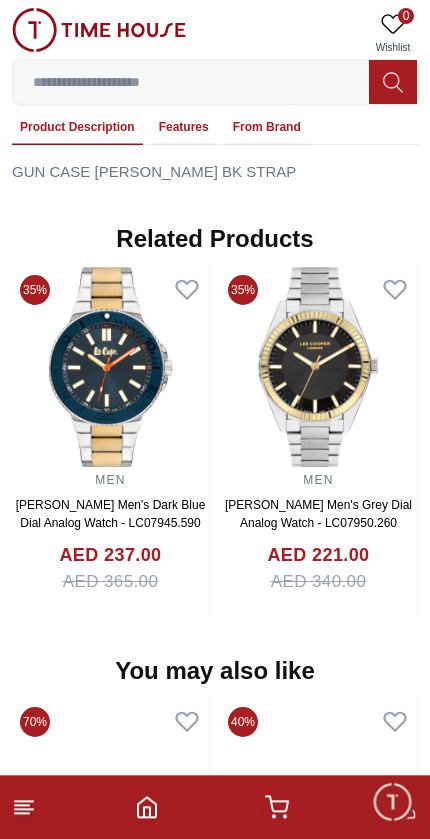 scroll, scrollTop: 1510, scrollLeft: 0, axis: vertical 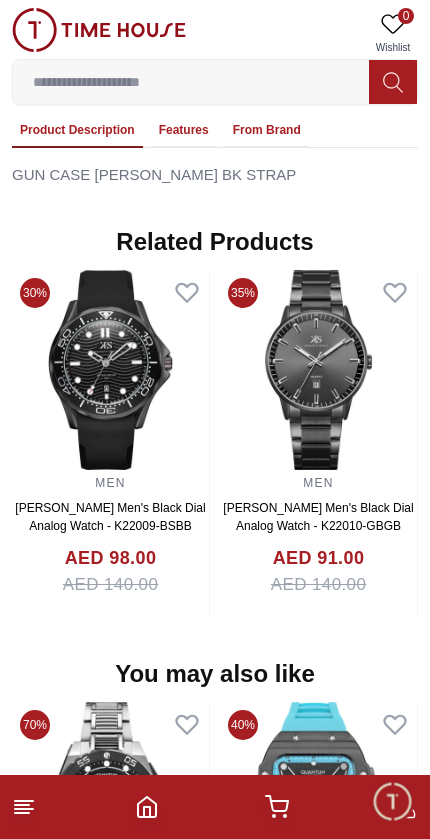 click at bounding box center [110, 370] 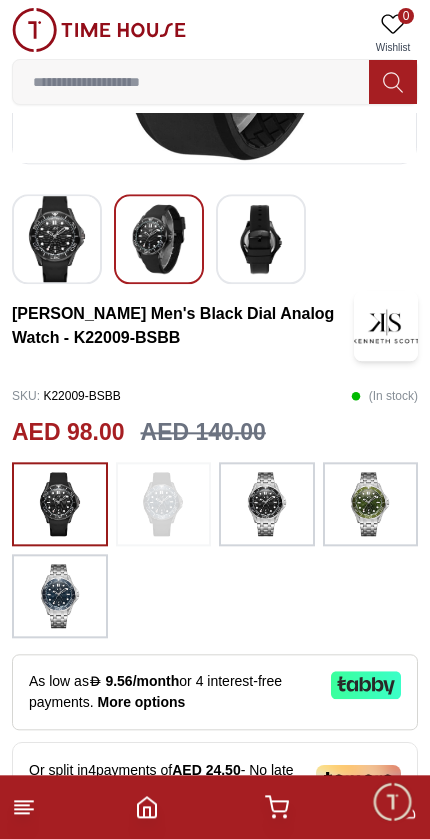 scroll, scrollTop: 370, scrollLeft: 0, axis: vertical 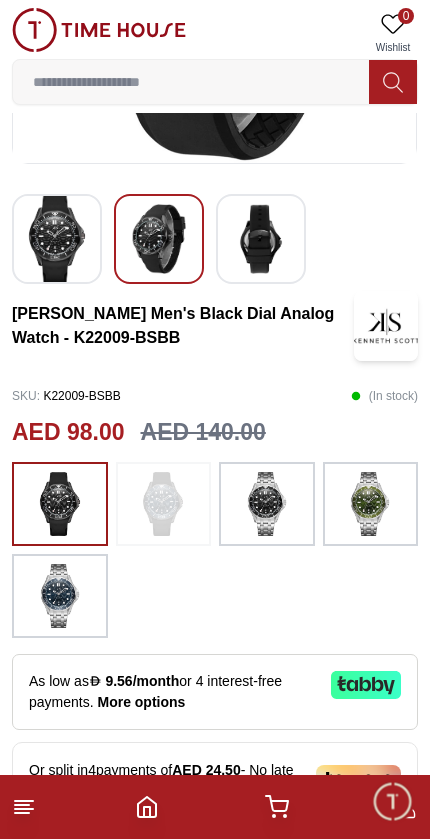 click at bounding box center [267, 504] 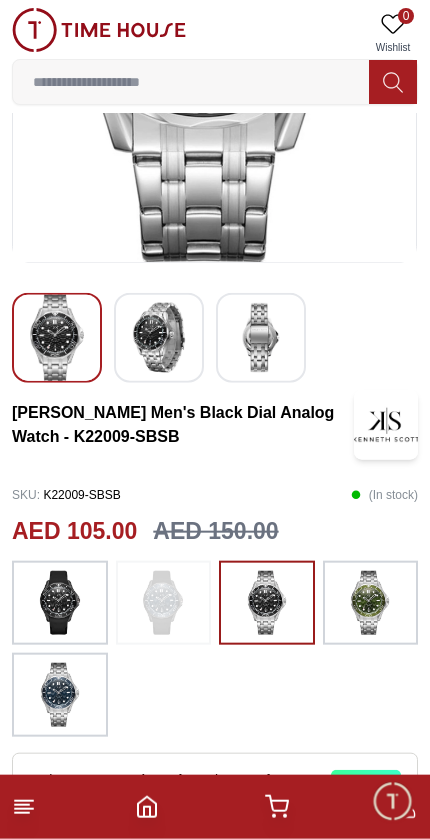 scroll, scrollTop: 390, scrollLeft: 0, axis: vertical 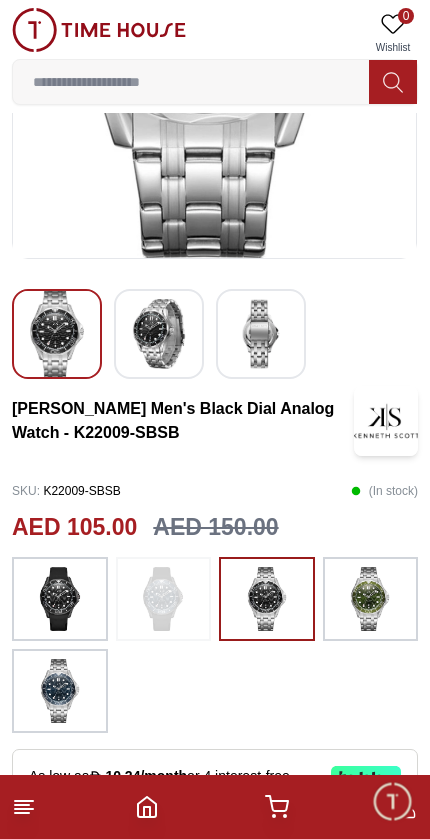 click at bounding box center [60, 599] 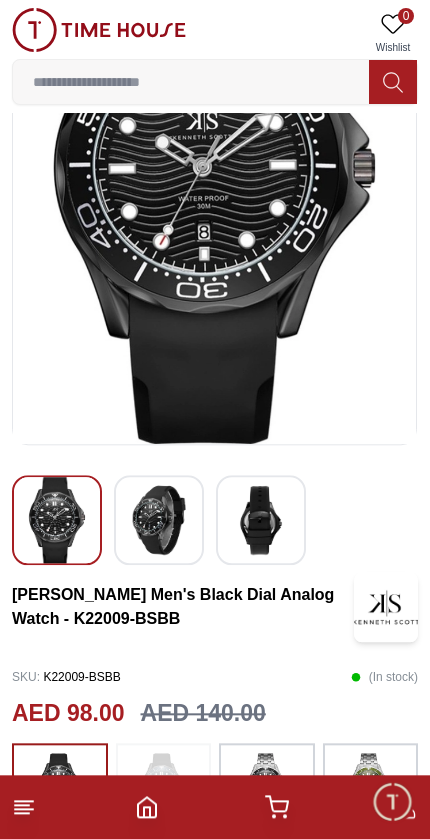 scroll, scrollTop: 193, scrollLeft: 0, axis: vertical 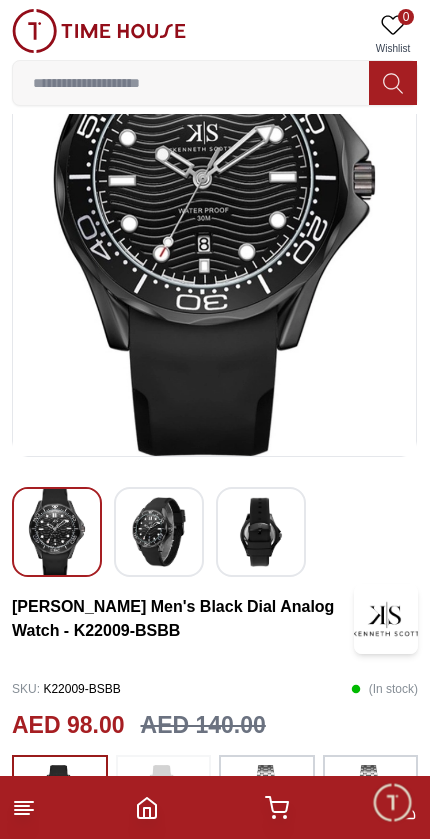 click at bounding box center (215, 807) 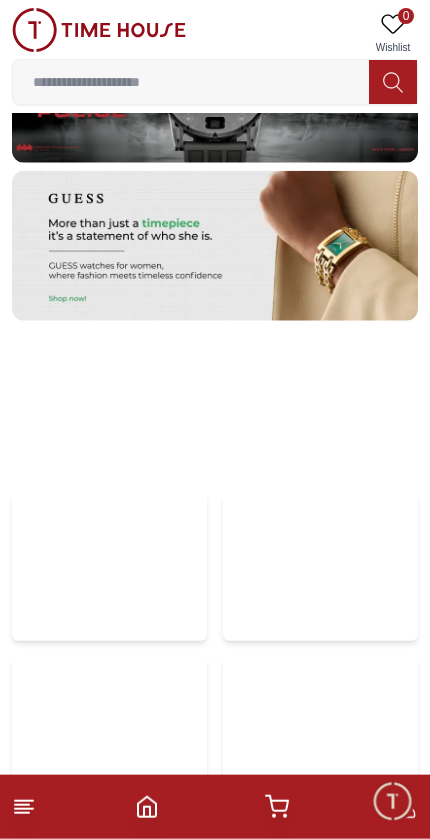 scroll, scrollTop: 3861, scrollLeft: 0, axis: vertical 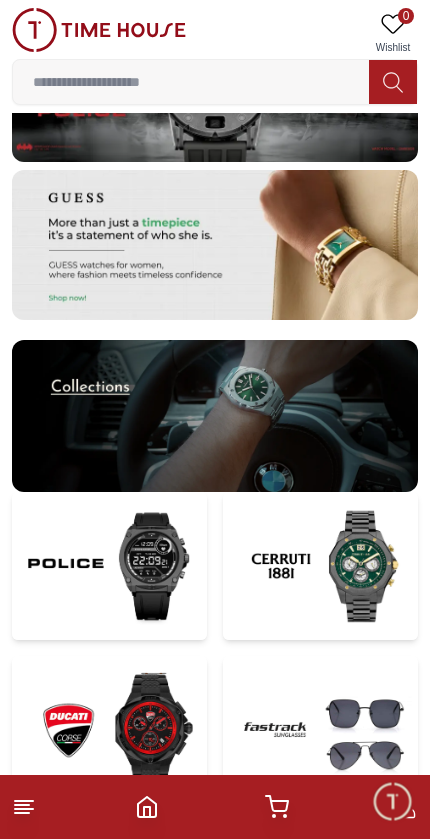 click at bounding box center (215, 416) 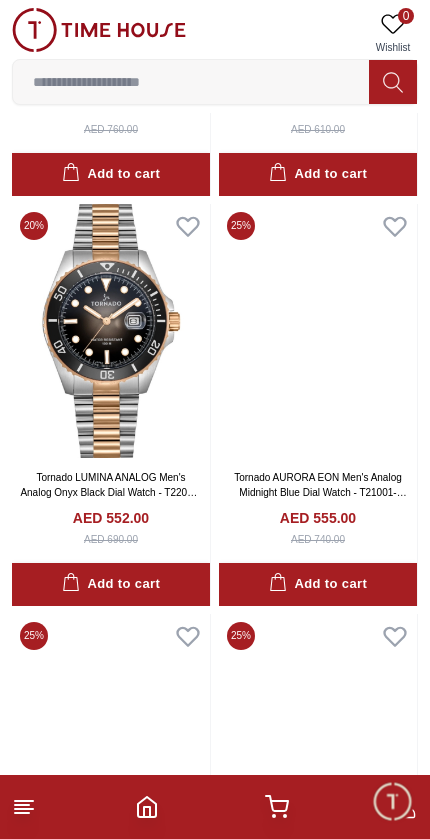 scroll, scrollTop: 2556, scrollLeft: 0, axis: vertical 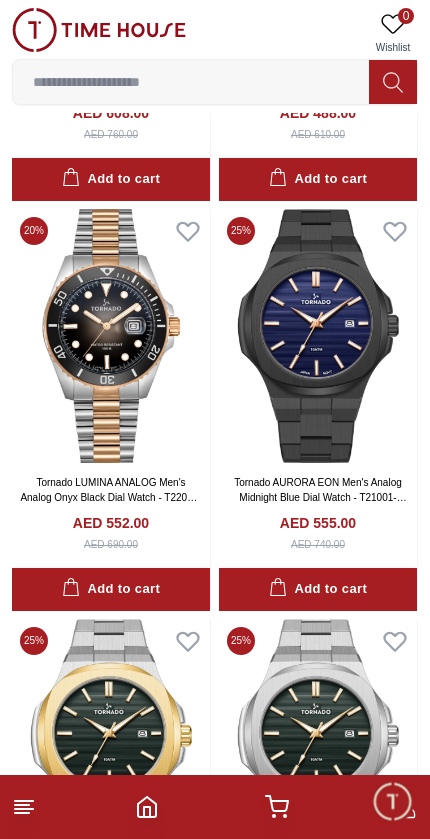 click at bounding box center [111, 336] 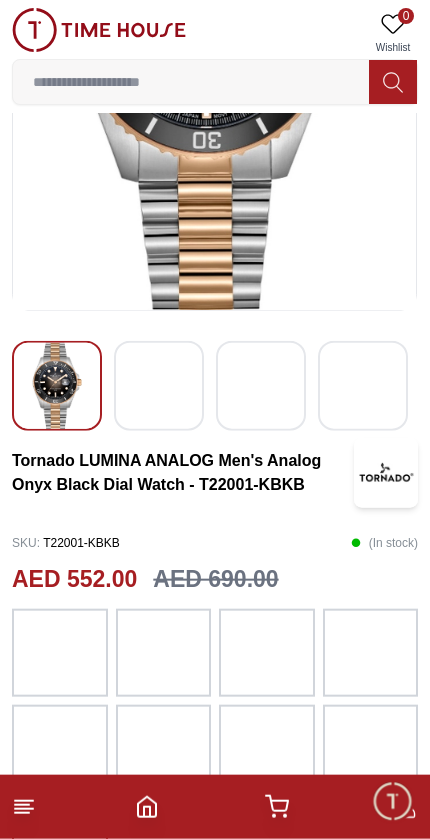 scroll, scrollTop: 340, scrollLeft: 0, axis: vertical 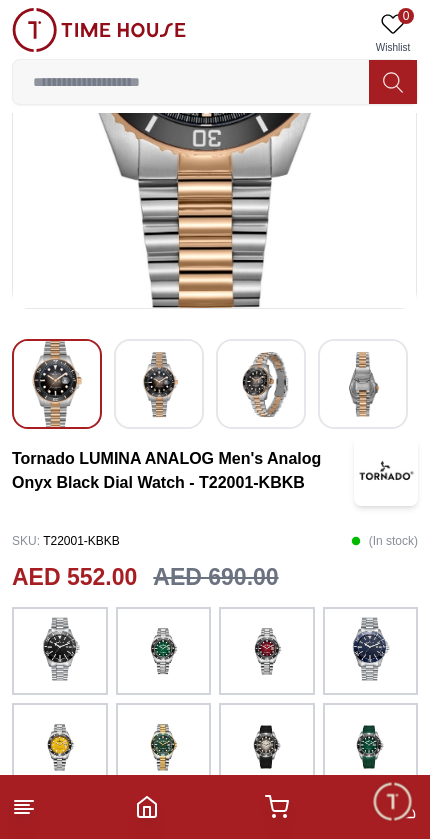 click at bounding box center [267, 651] 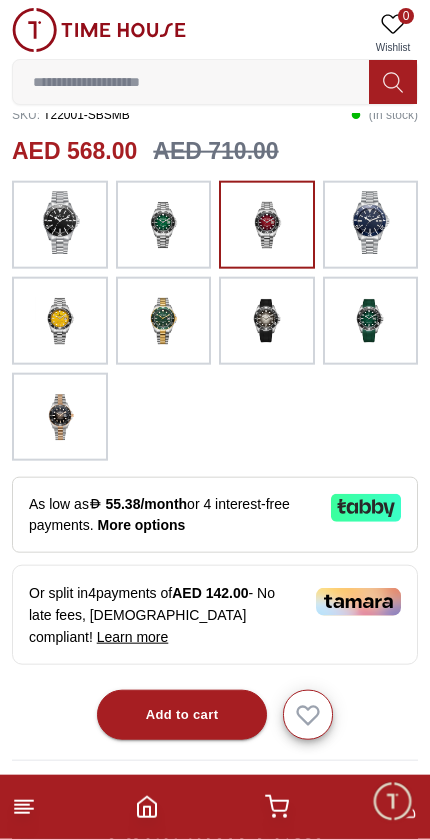scroll, scrollTop: 767, scrollLeft: 0, axis: vertical 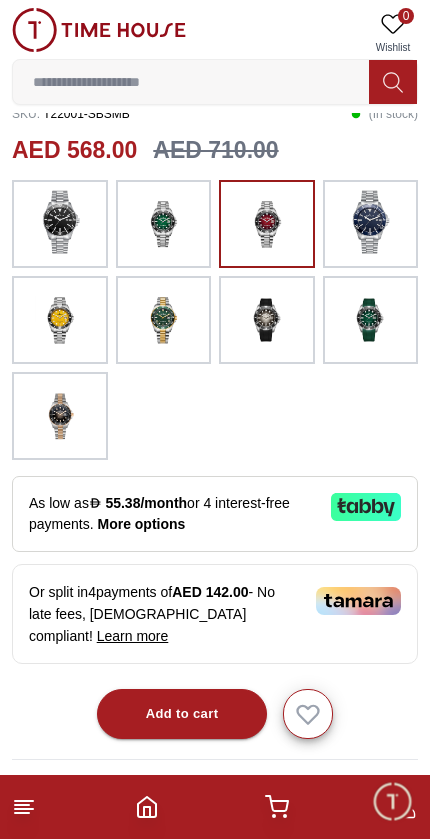 click 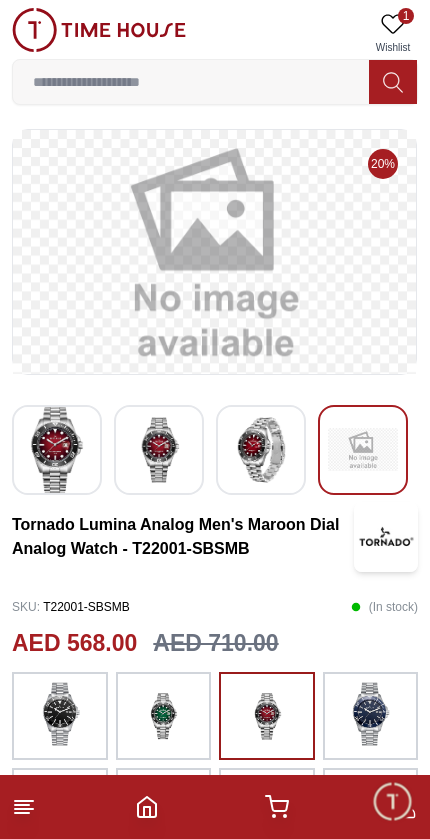 scroll, scrollTop: 5, scrollLeft: 0, axis: vertical 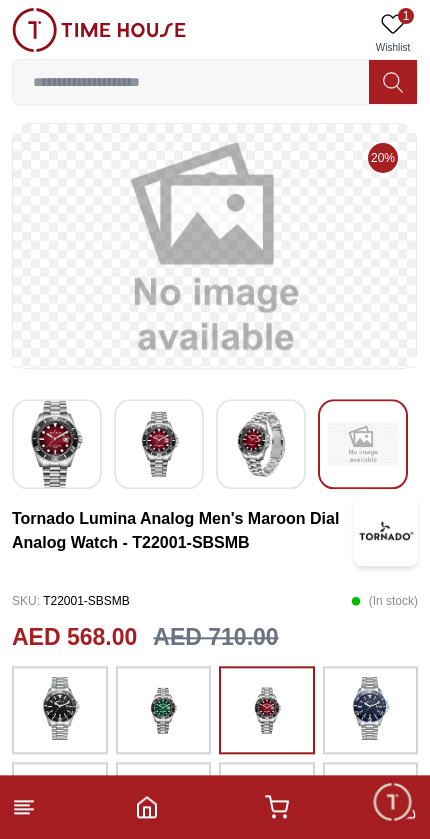 click 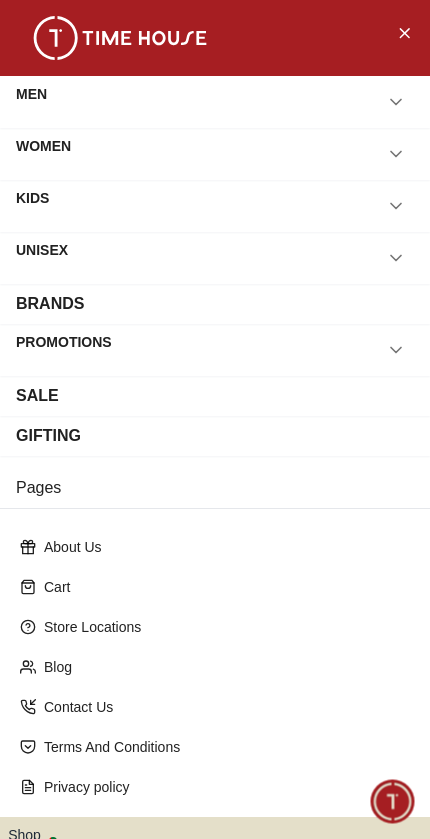 click on "SALE" at bounding box center (215, 396) 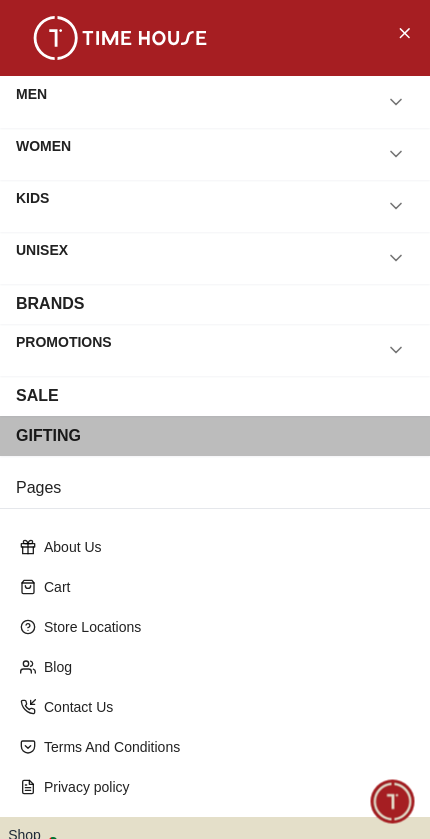 click on "GIFTING" at bounding box center [215, 436] 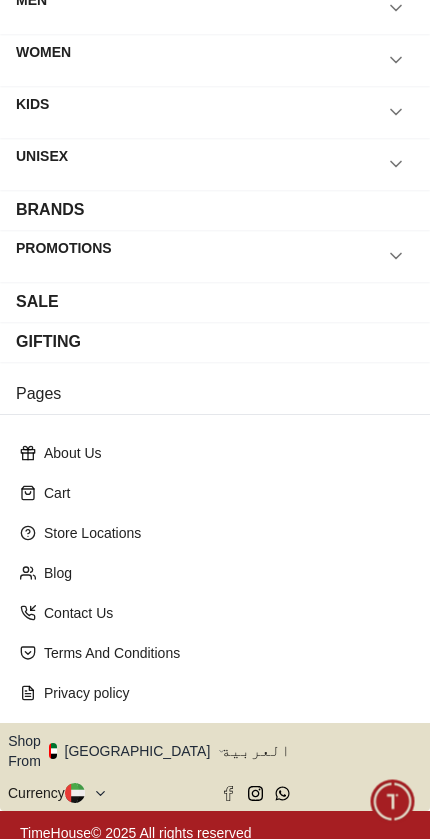 scroll, scrollTop: 94, scrollLeft: 0, axis: vertical 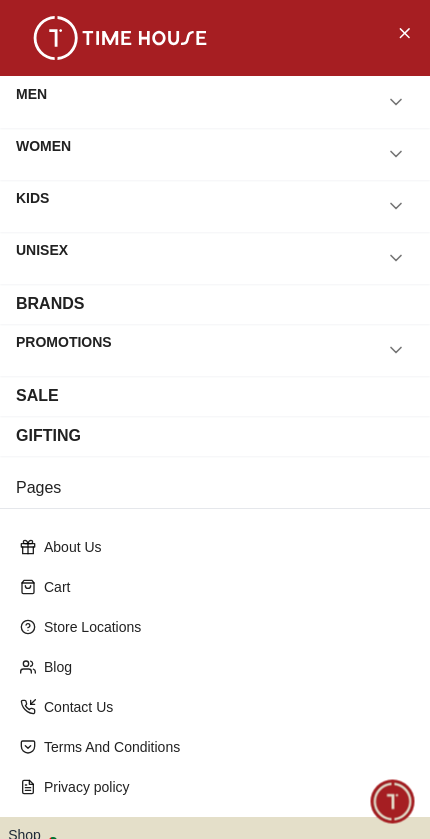 click 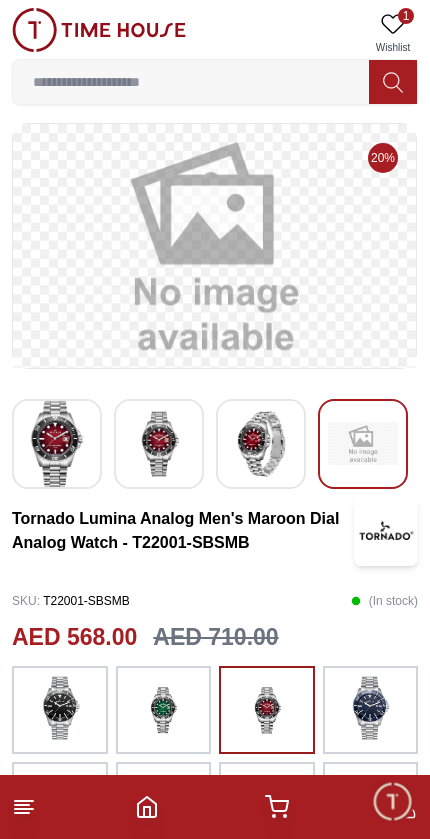 click 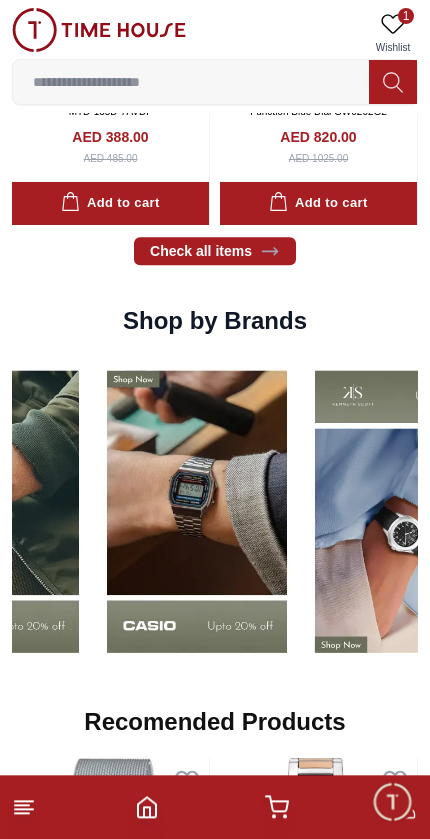 scroll, scrollTop: 1233, scrollLeft: 0, axis: vertical 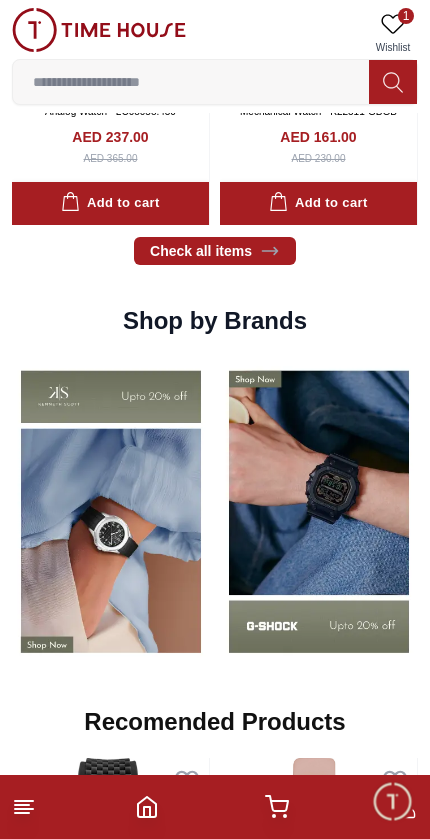 click at bounding box center (111, 511) 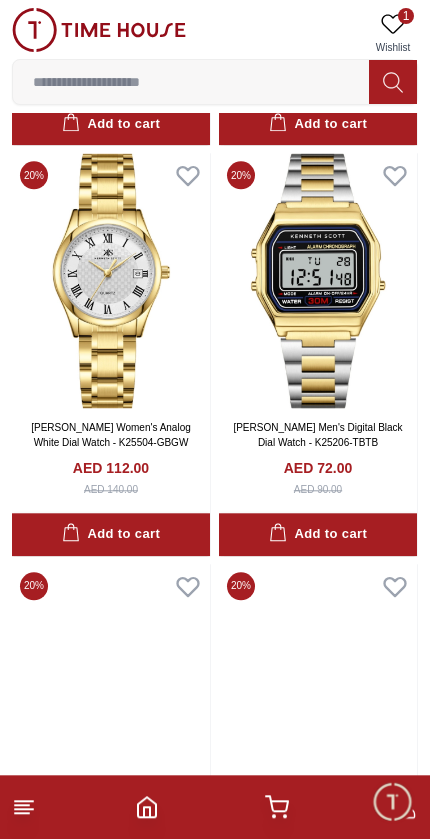 scroll, scrollTop: 4262, scrollLeft: 0, axis: vertical 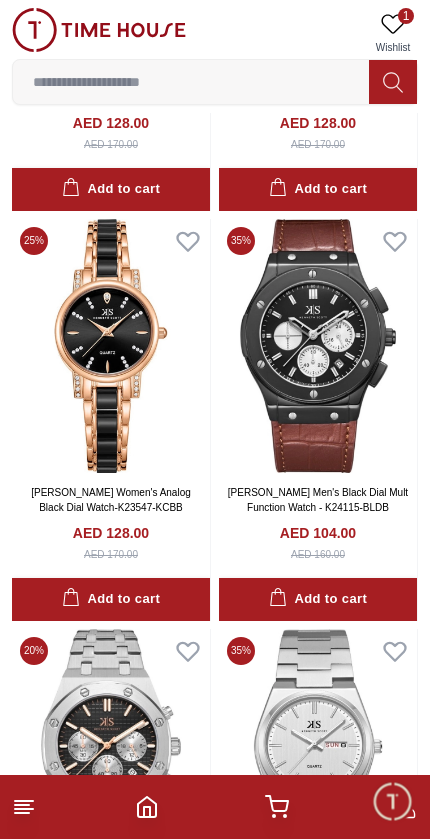 click at bounding box center [318, 346] 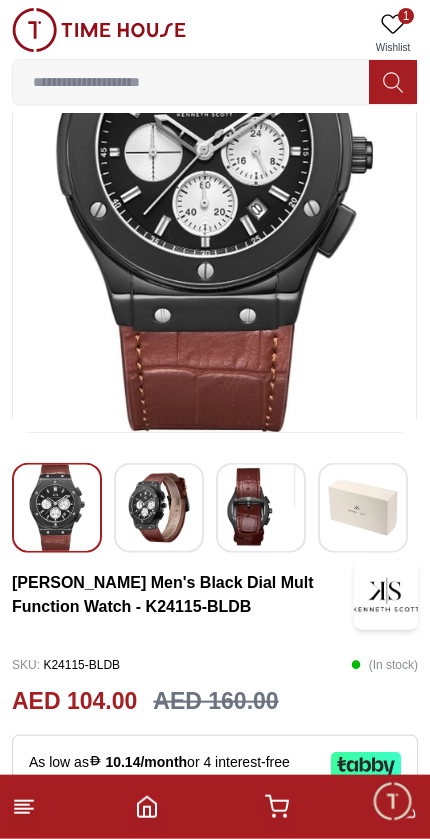 scroll, scrollTop: 218, scrollLeft: 0, axis: vertical 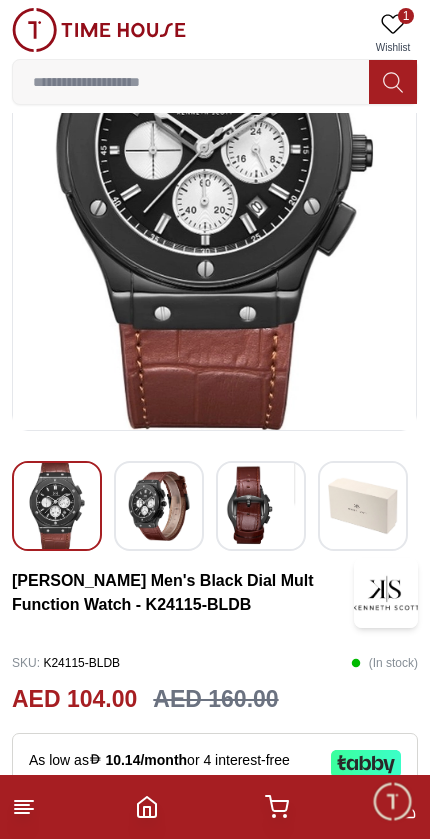 click 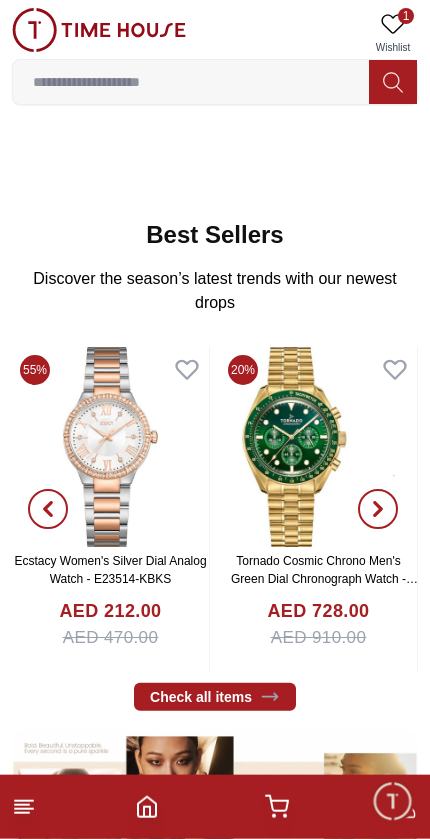 scroll, scrollTop: 83, scrollLeft: 0, axis: vertical 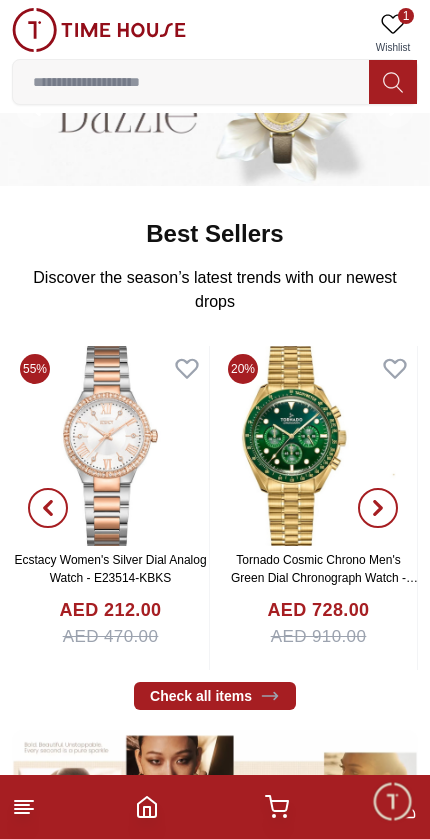 click at bounding box center (318, 446) 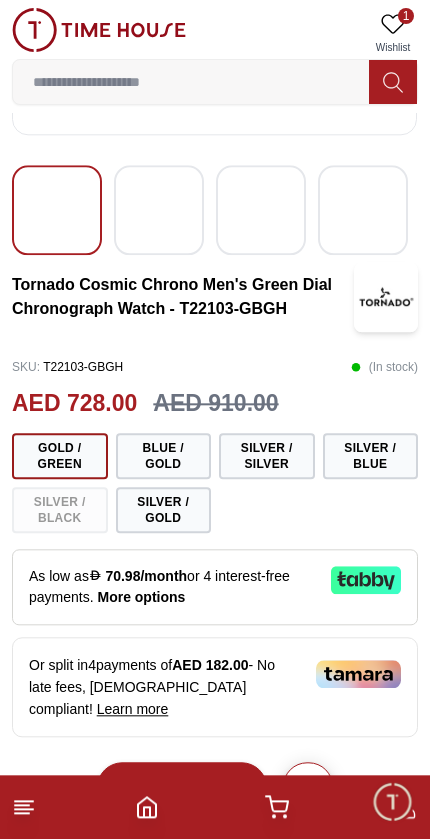 scroll, scrollTop: 512, scrollLeft: 0, axis: vertical 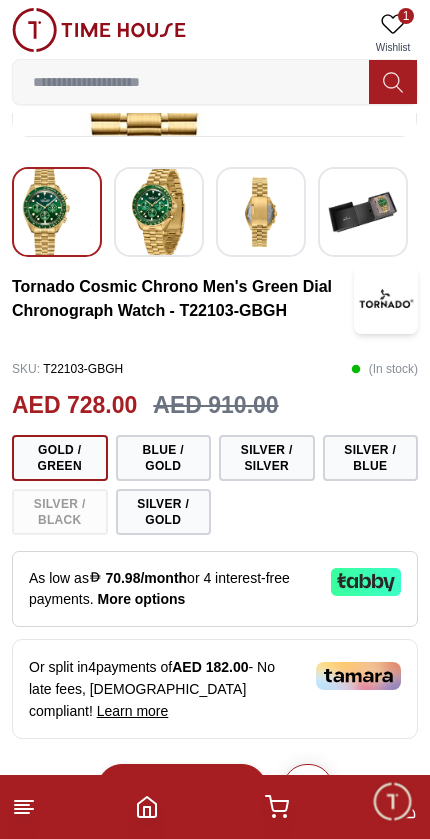 click on "Silver / Gold" at bounding box center (164, 512) 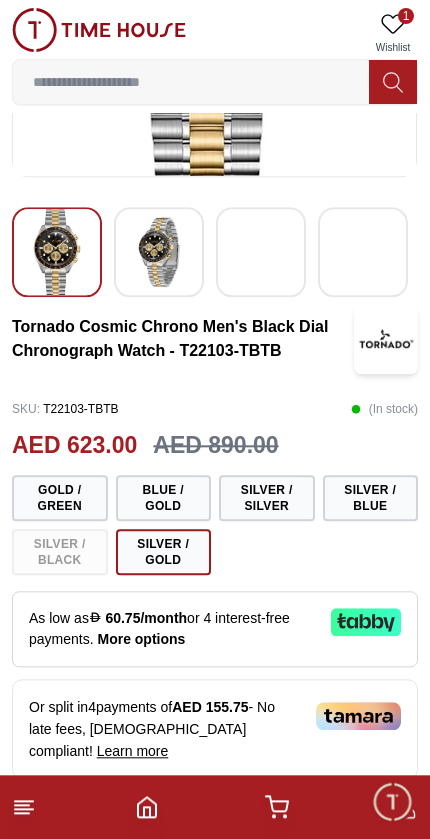 scroll, scrollTop: 472, scrollLeft: 0, axis: vertical 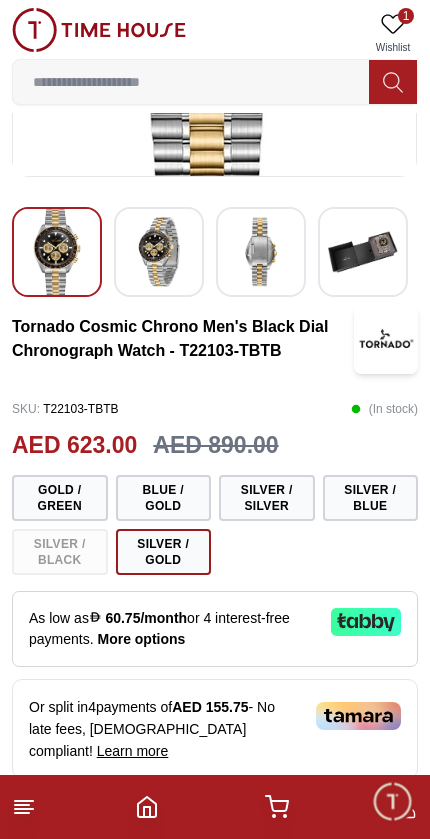 click on "Silver  /  Silver" at bounding box center (267, 498) 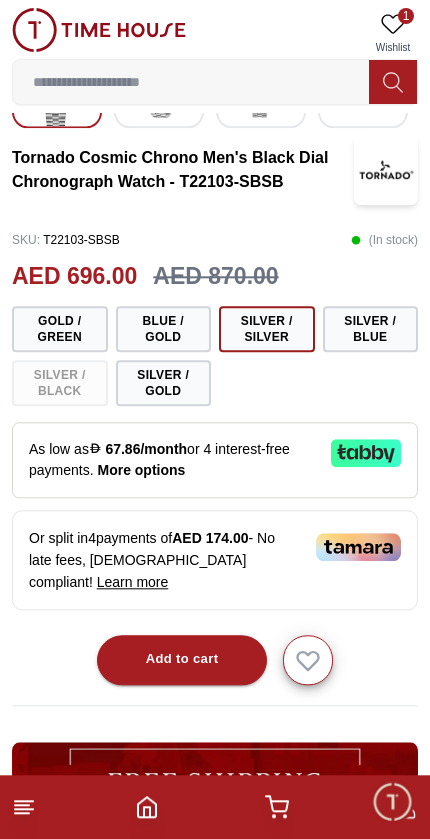 scroll, scrollTop: 641, scrollLeft: 0, axis: vertical 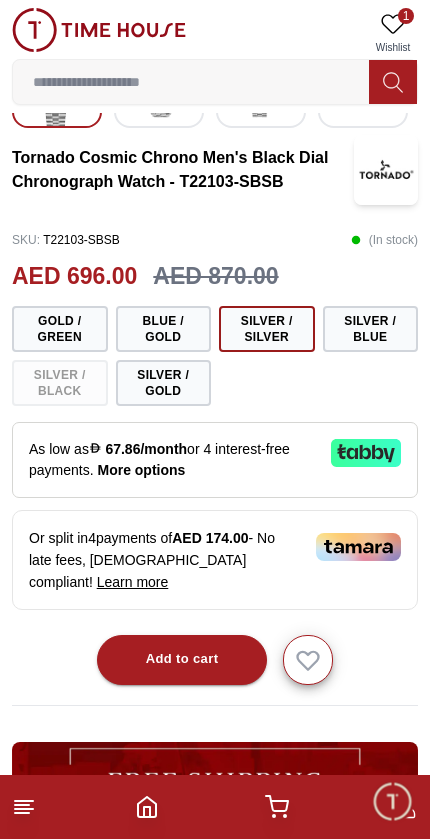 click on "Add to cart" at bounding box center (182, 659) 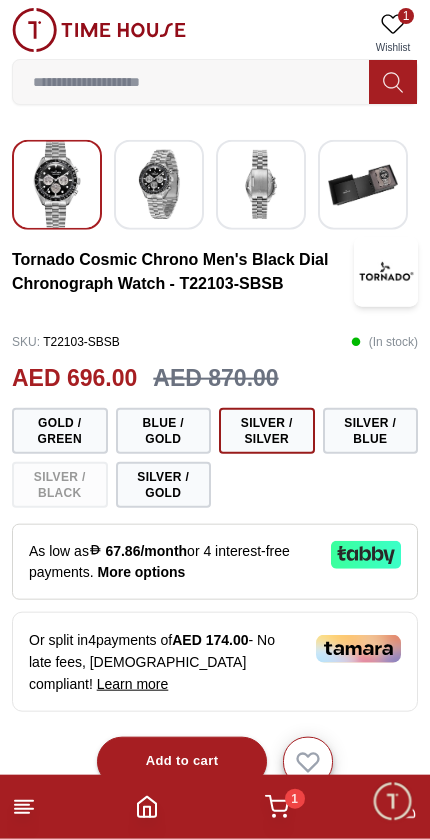 scroll, scrollTop: 520, scrollLeft: 0, axis: vertical 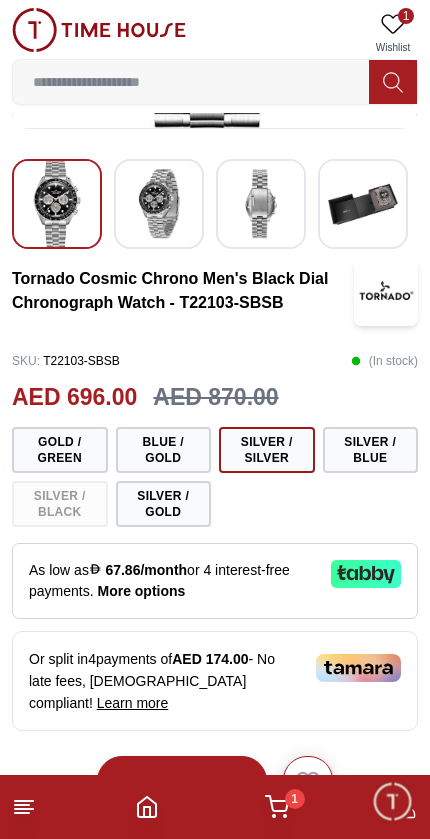 click on "1" at bounding box center (215, 807) 